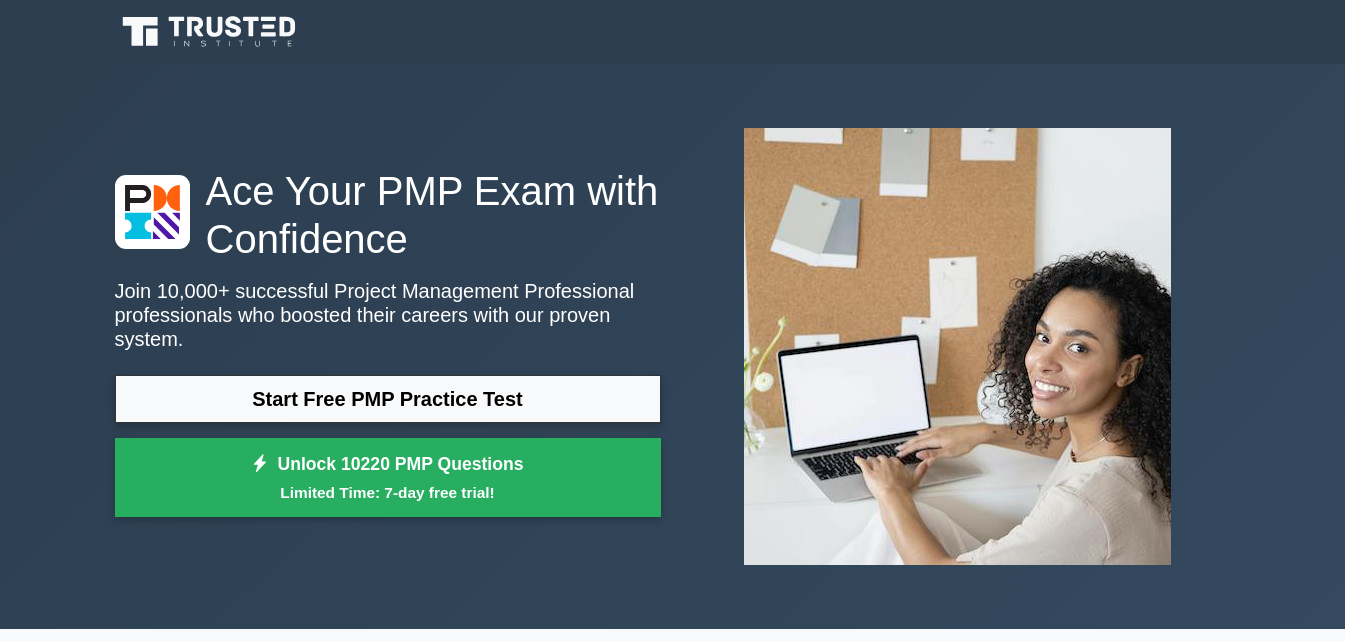 scroll, scrollTop: 0, scrollLeft: 0, axis: both 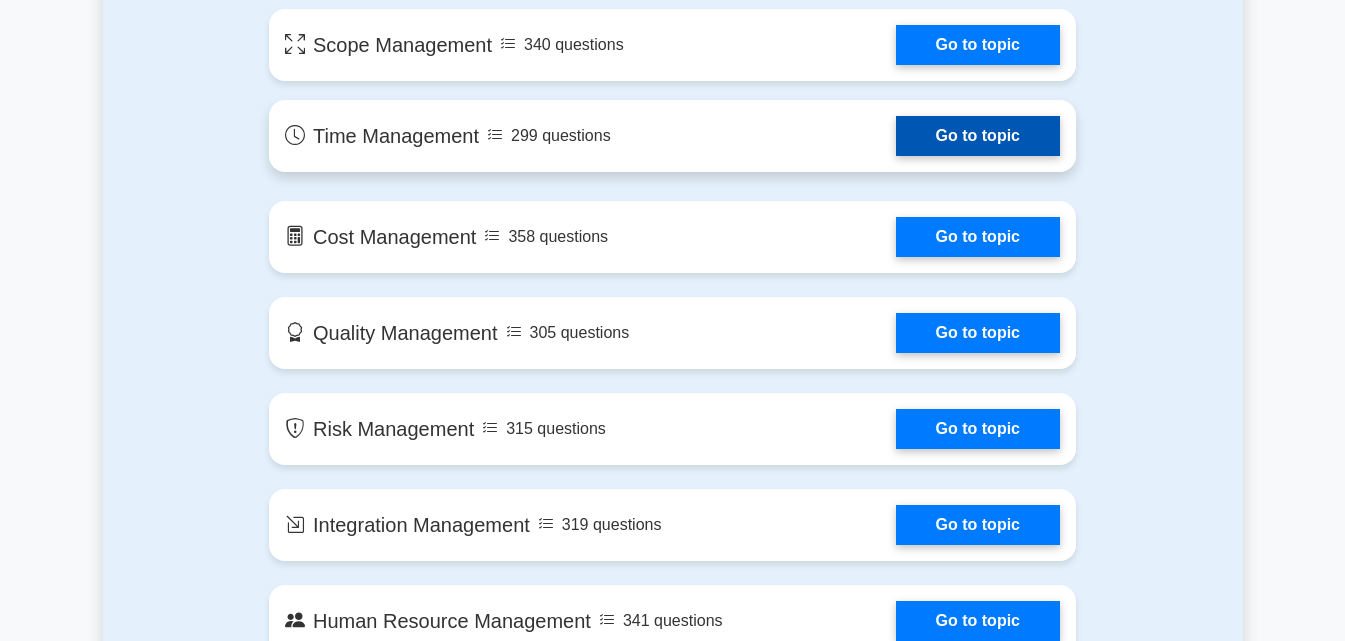 click on "Go to topic" at bounding box center [978, 136] 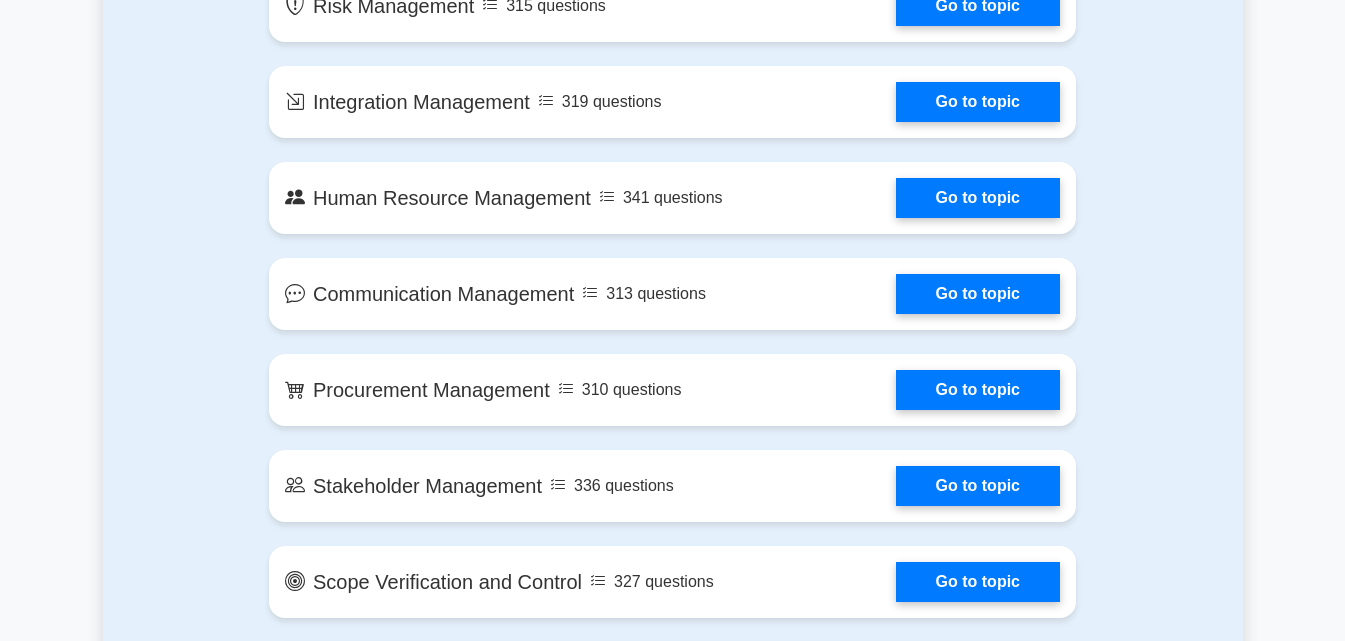 scroll, scrollTop: 1800, scrollLeft: 0, axis: vertical 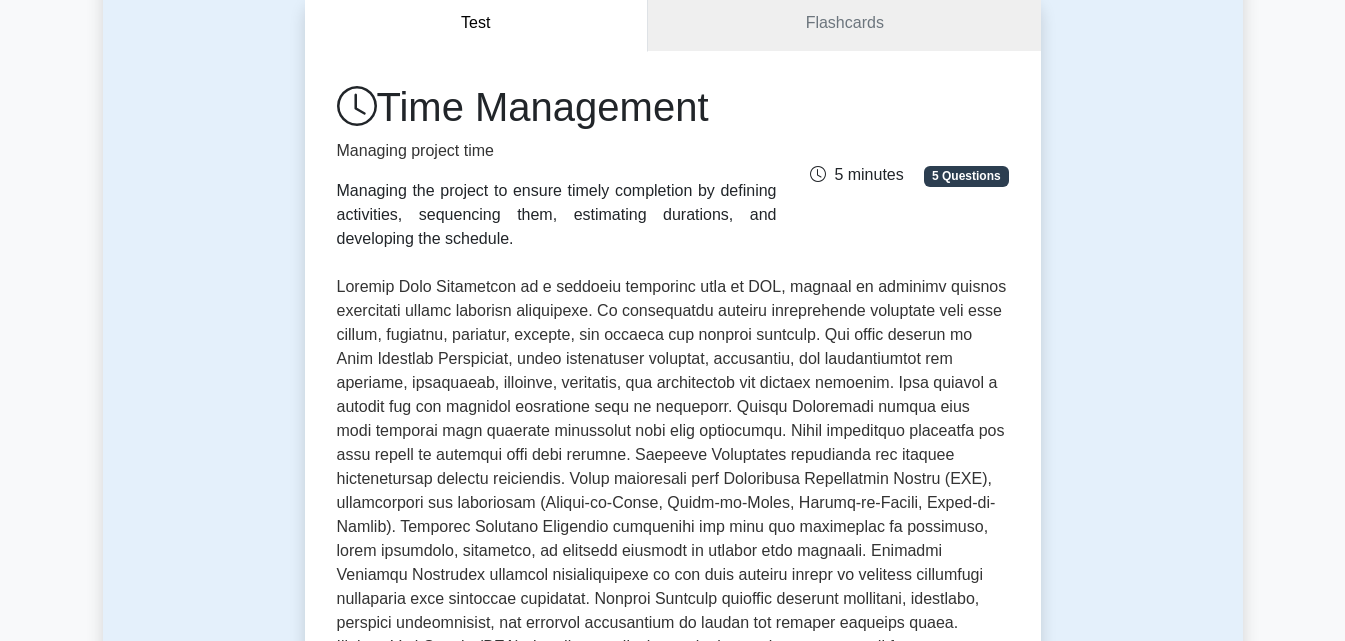 click on "5 minutes
5 Questions" at bounding box center (905, 167) 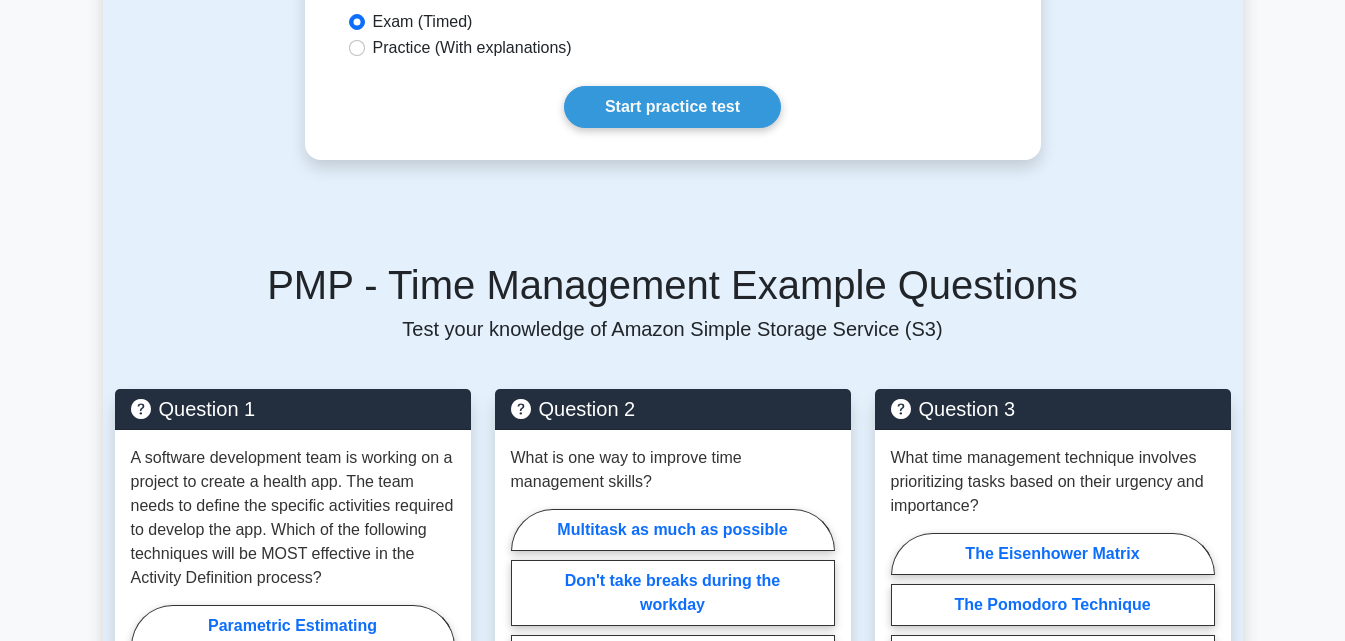scroll, scrollTop: 1240, scrollLeft: 0, axis: vertical 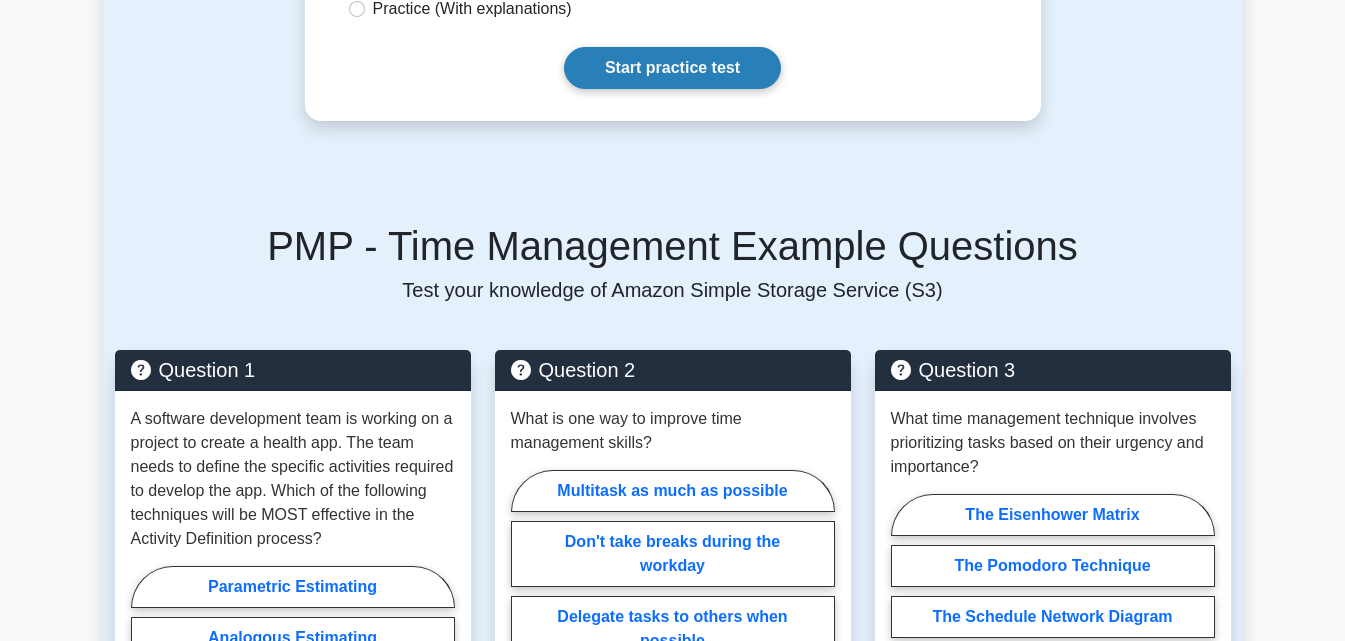 click on "Start practice test" at bounding box center [672, 68] 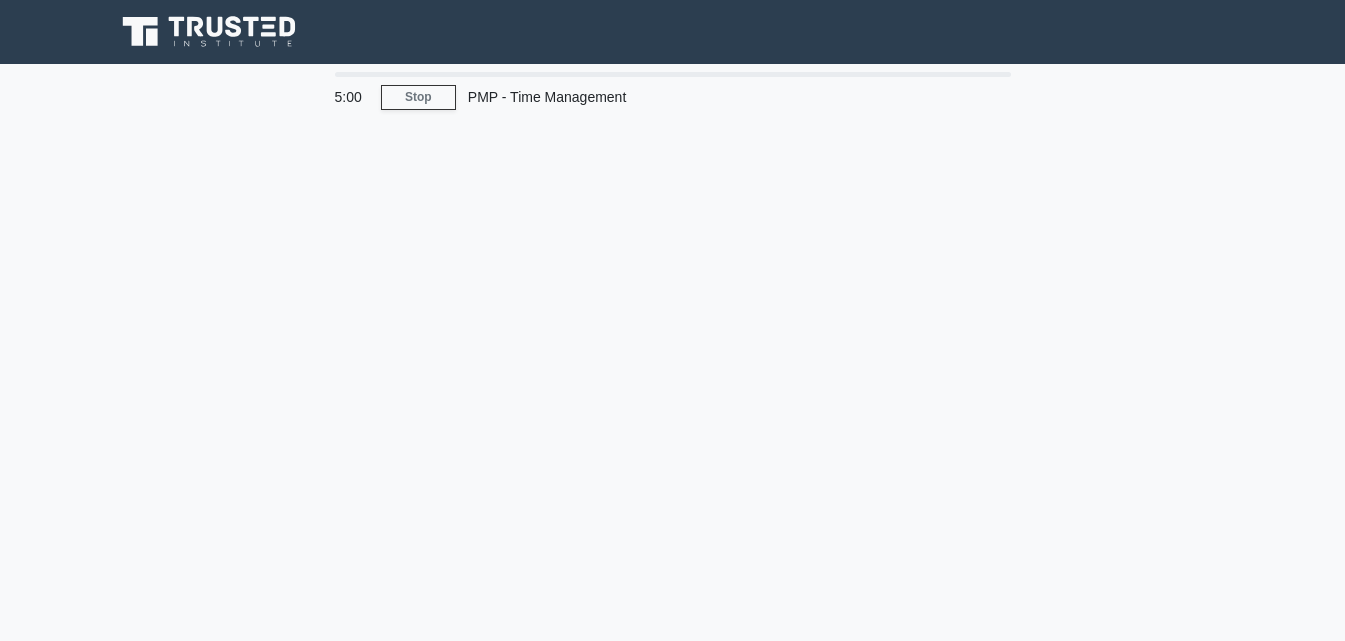 scroll, scrollTop: 0, scrollLeft: 0, axis: both 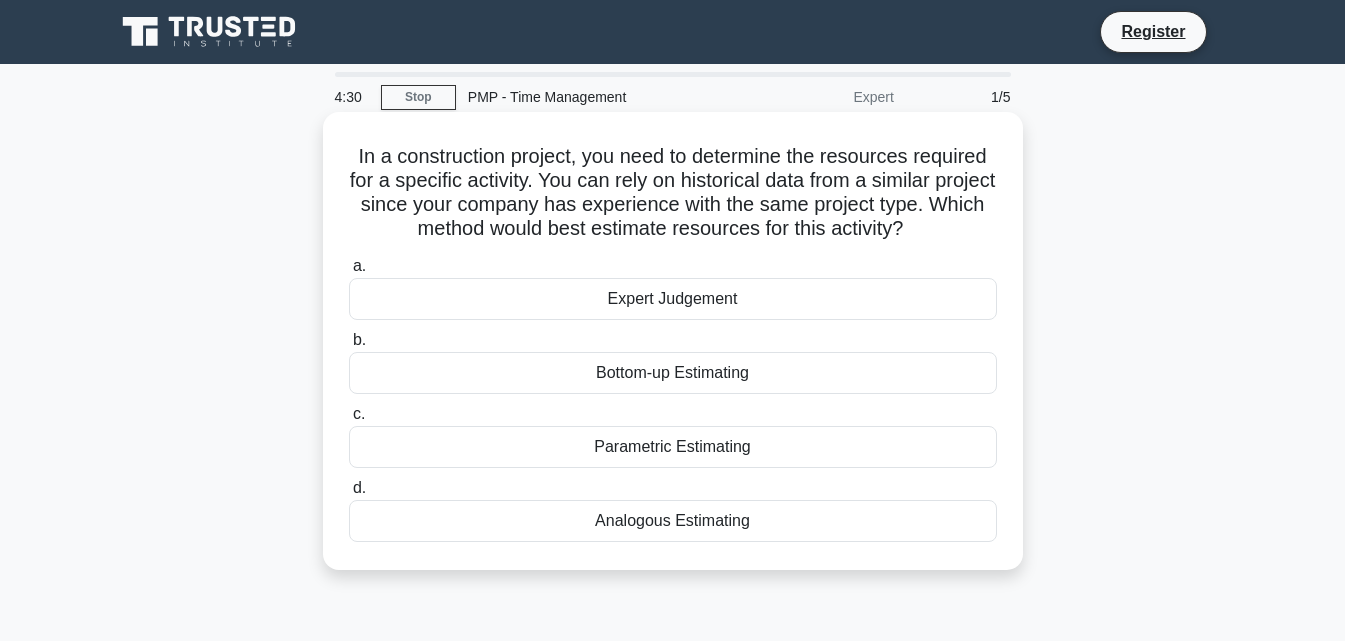 click on "Parametric Estimating" at bounding box center (673, 447) 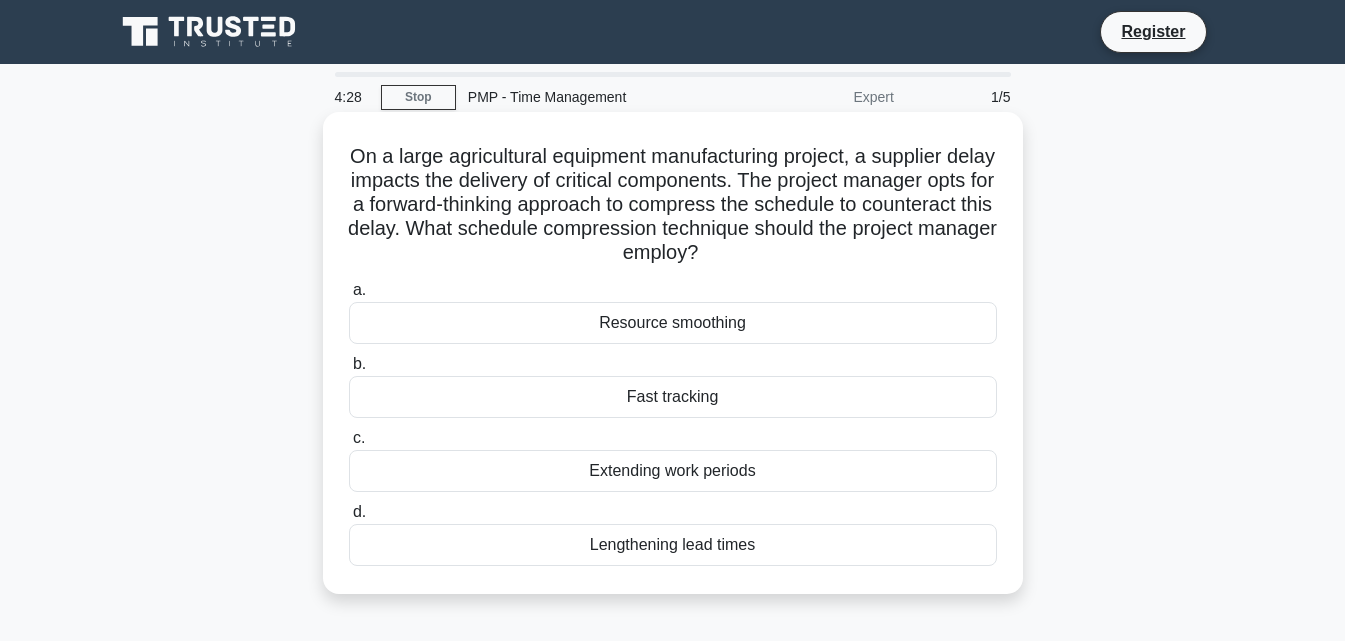 click on "Extending work periods" at bounding box center (673, 471) 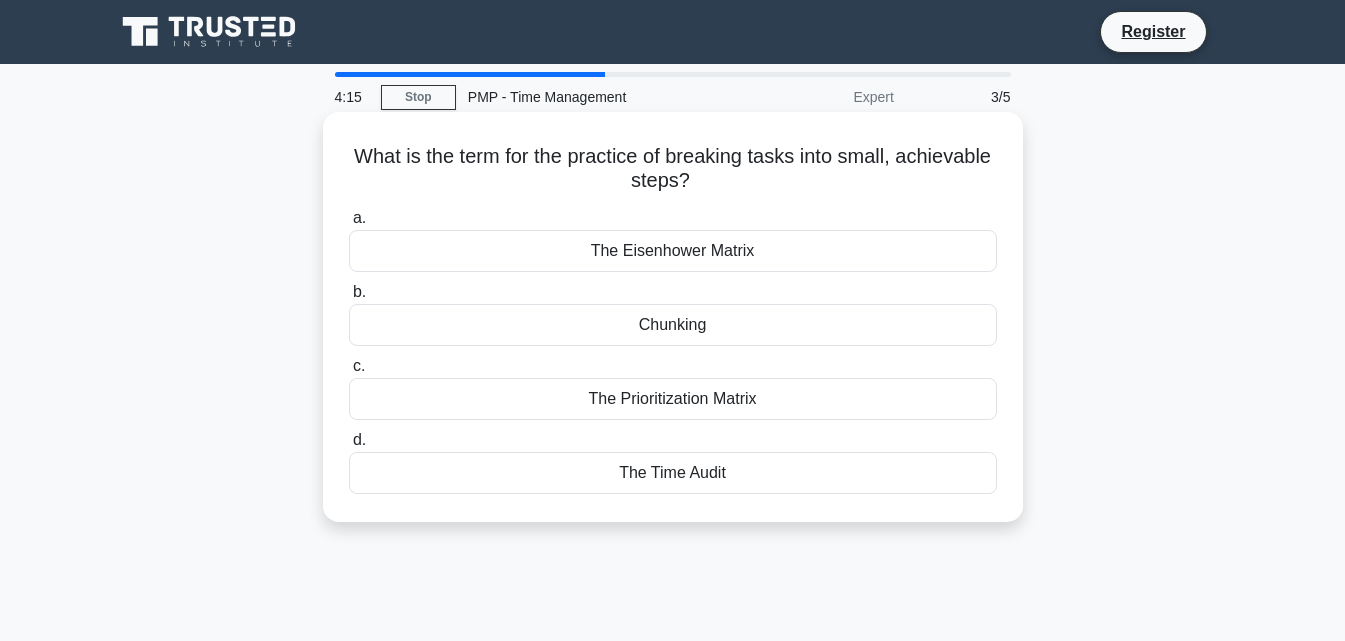 click on "Chunking" at bounding box center (673, 325) 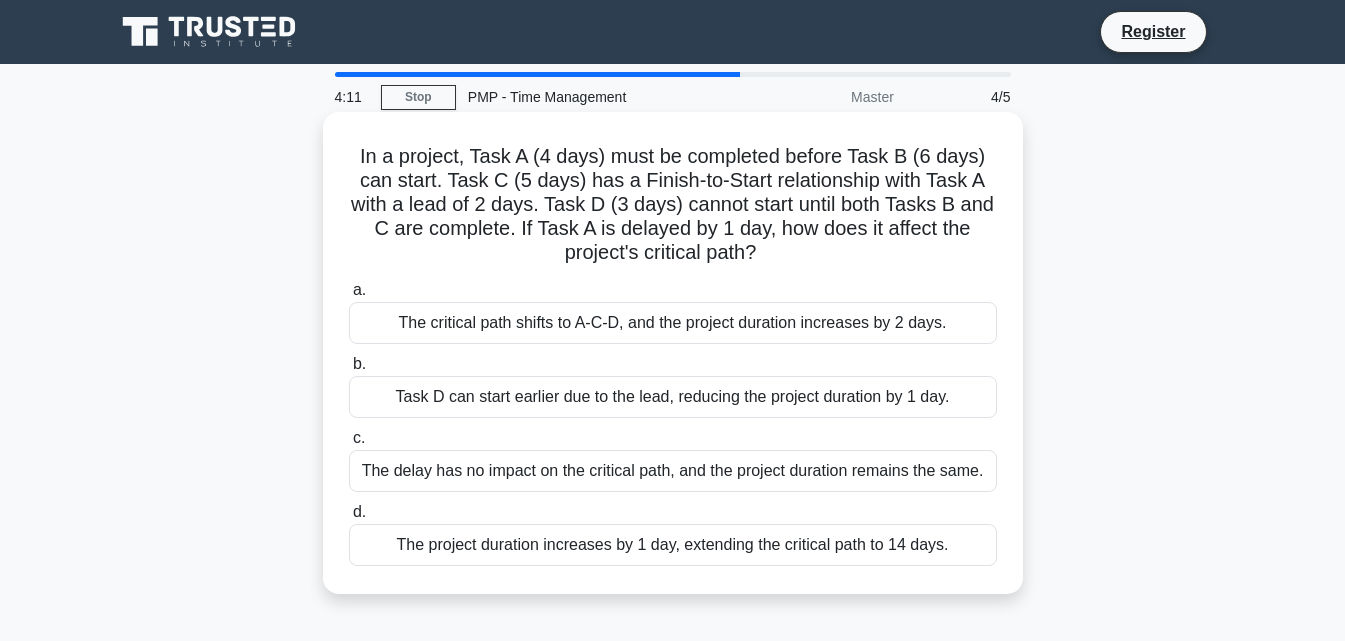 click on "Task D can start earlier due to the lead, reducing the project duration by 1 day." at bounding box center [673, 397] 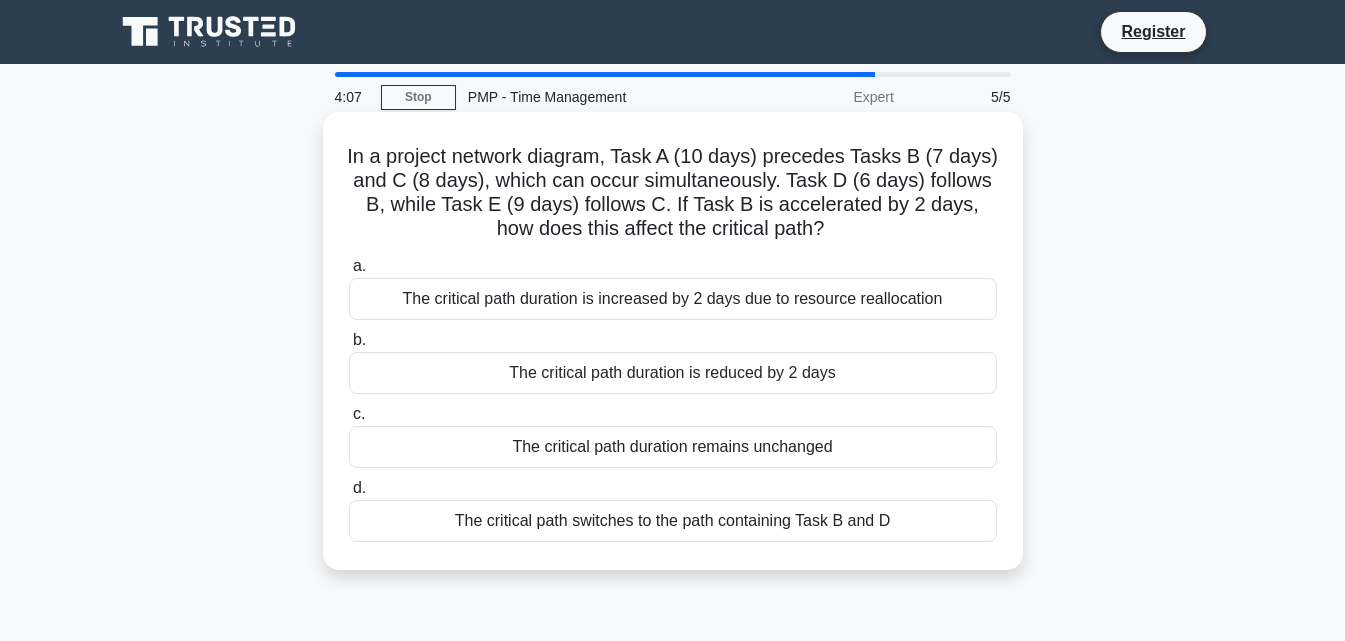 click on "The critical path duration is reduced by 2 days" at bounding box center [673, 373] 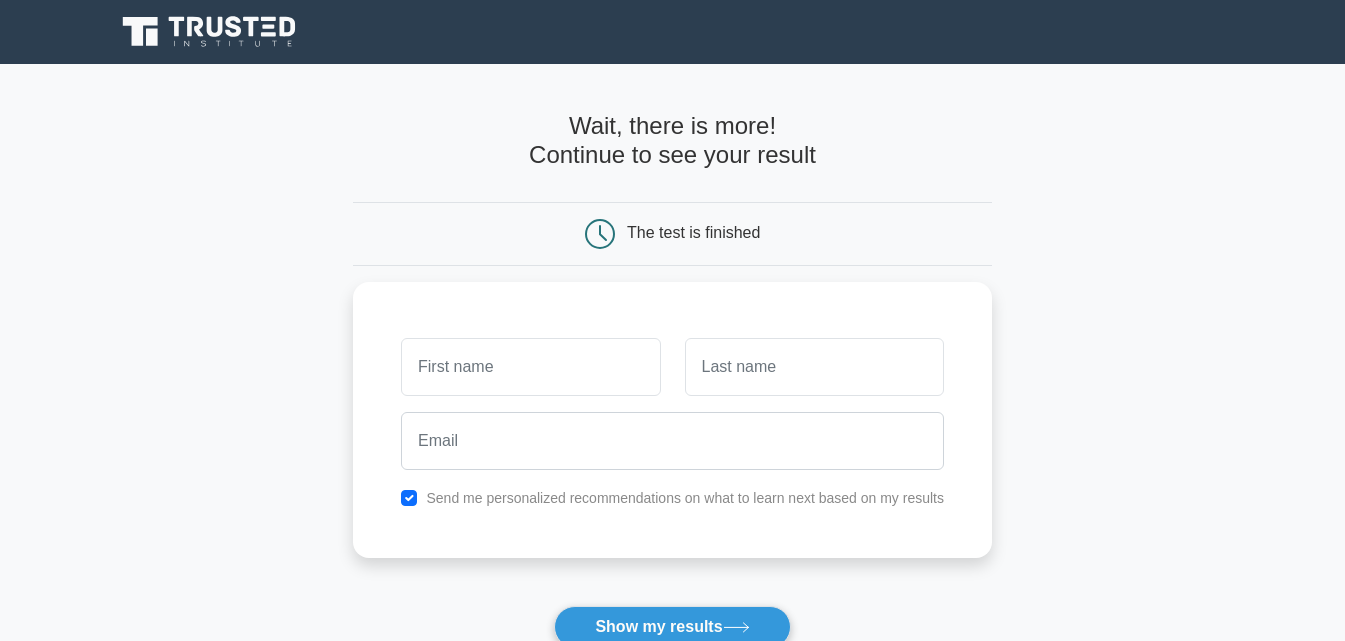 scroll, scrollTop: 0, scrollLeft: 0, axis: both 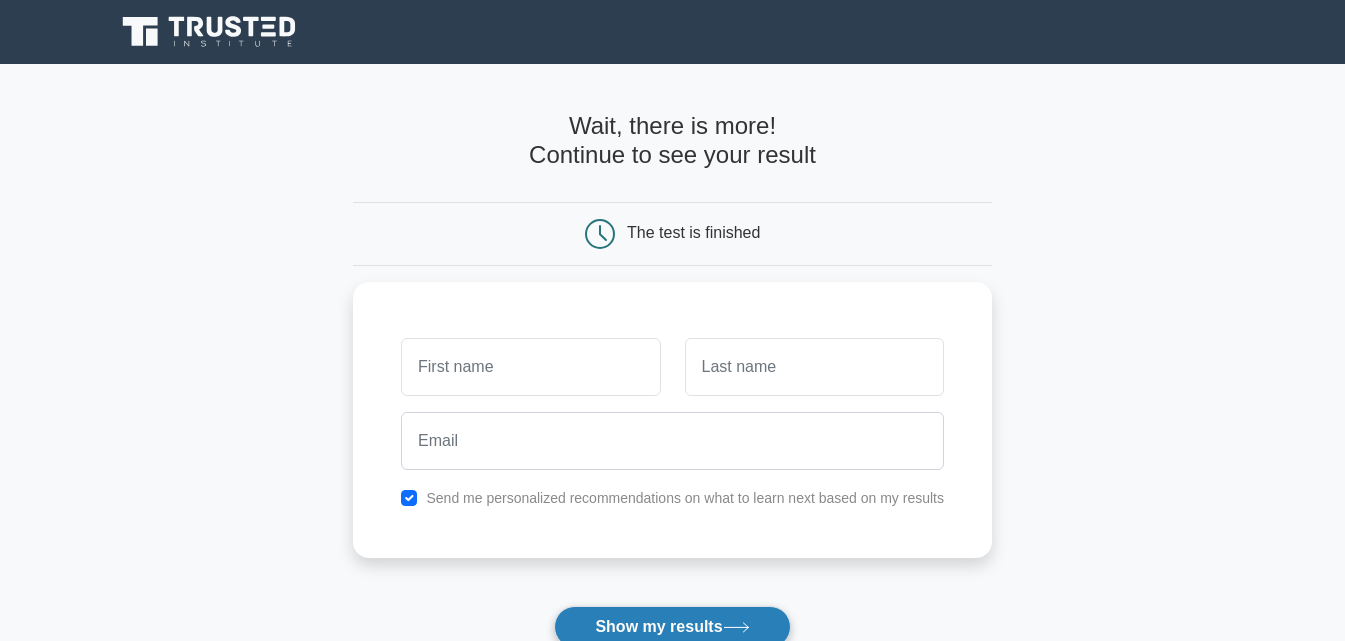 click on "Show my results" at bounding box center (672, 627) 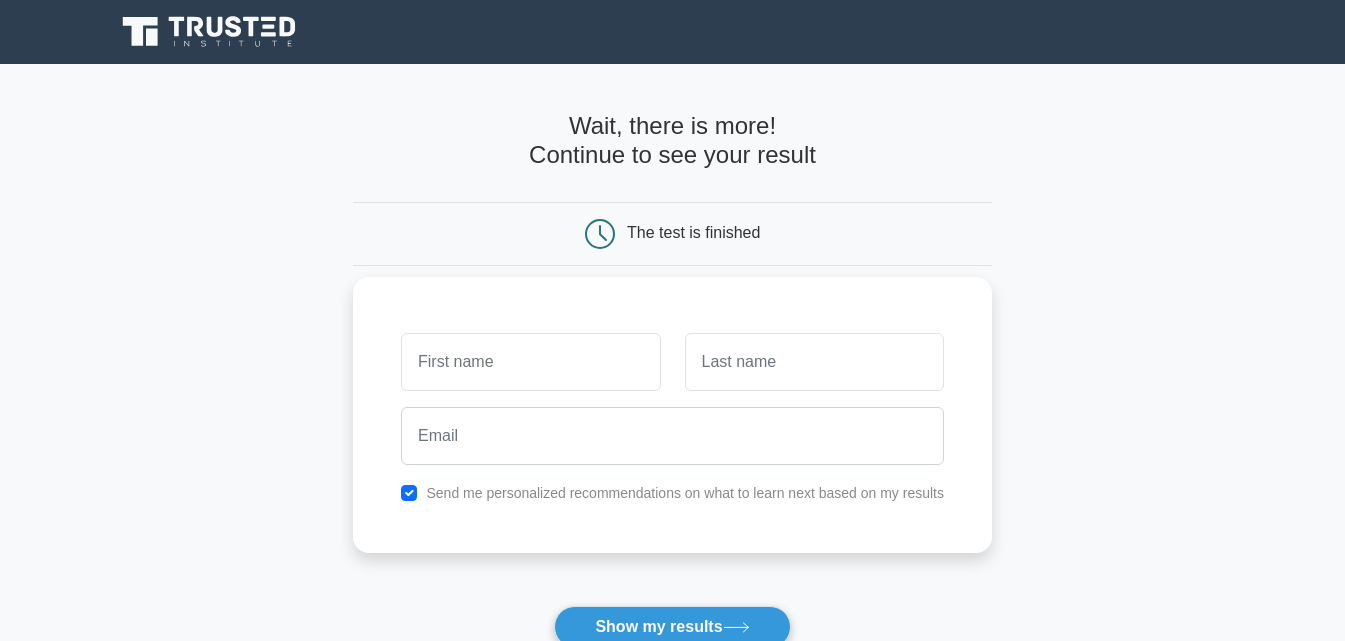 click at bounding box center [672, 436] 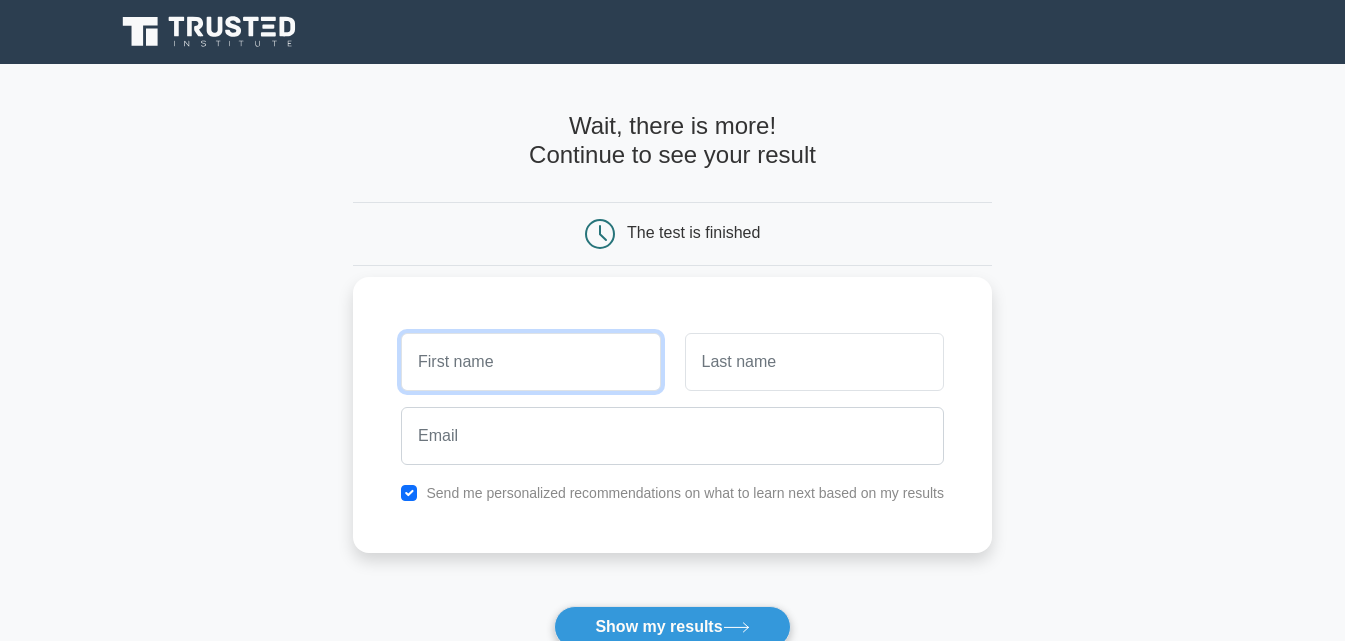 click at bounding box center (530, 362) 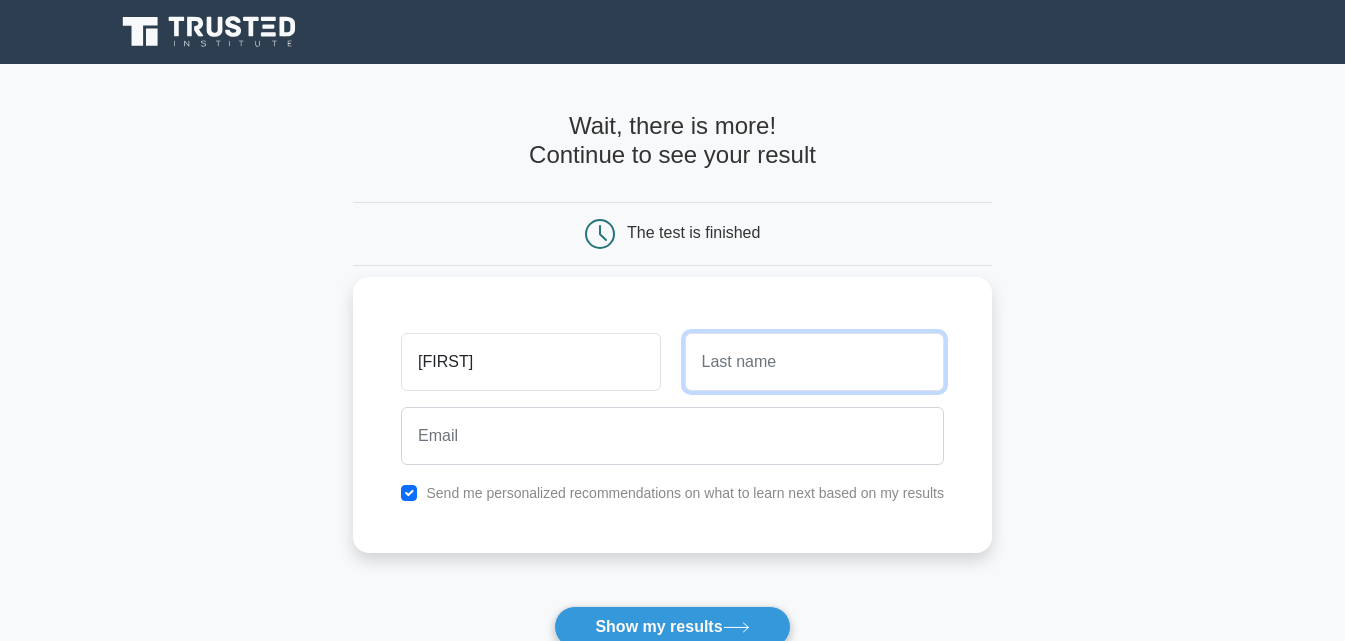 click at bounding box center (814, 362) 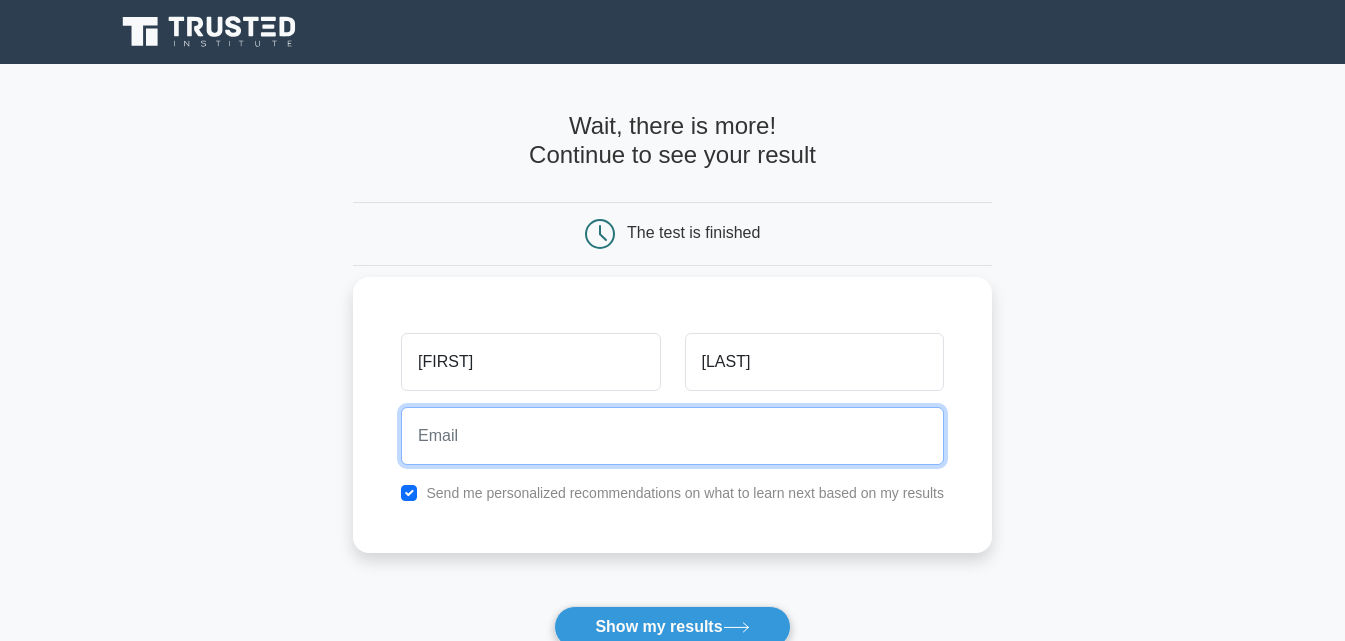 click at bounding box center (672, 436) 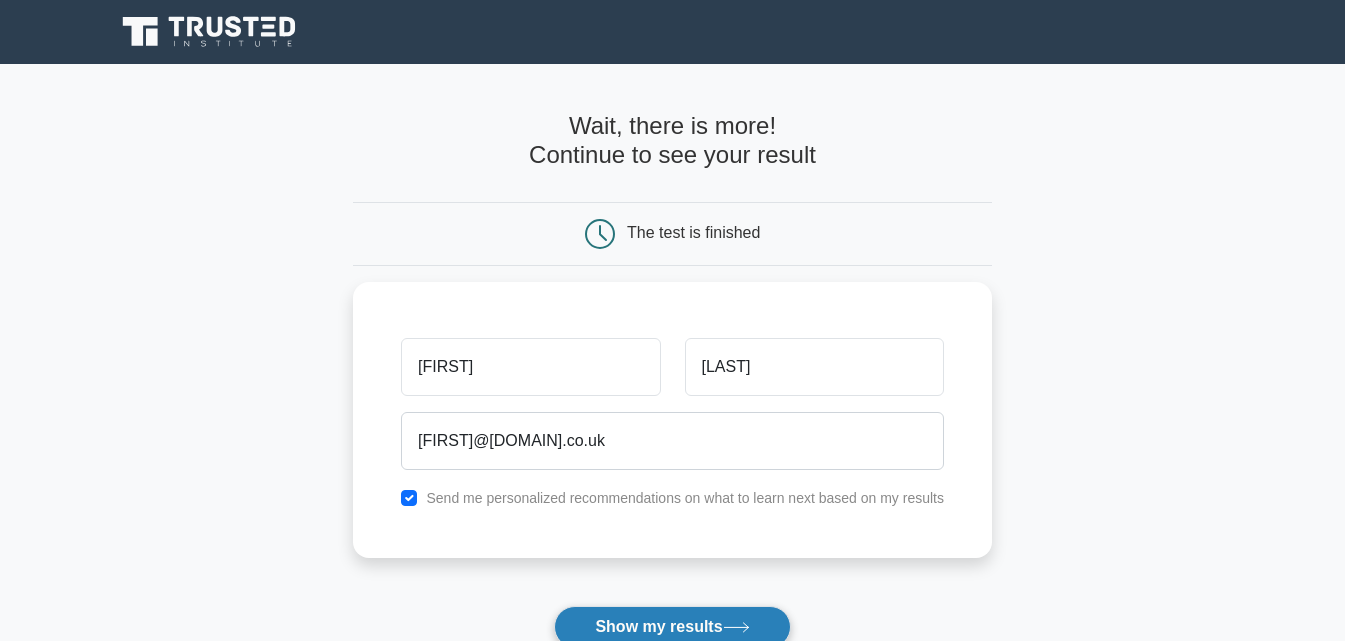 click on "Show my results" at bounding box center (672, 627) 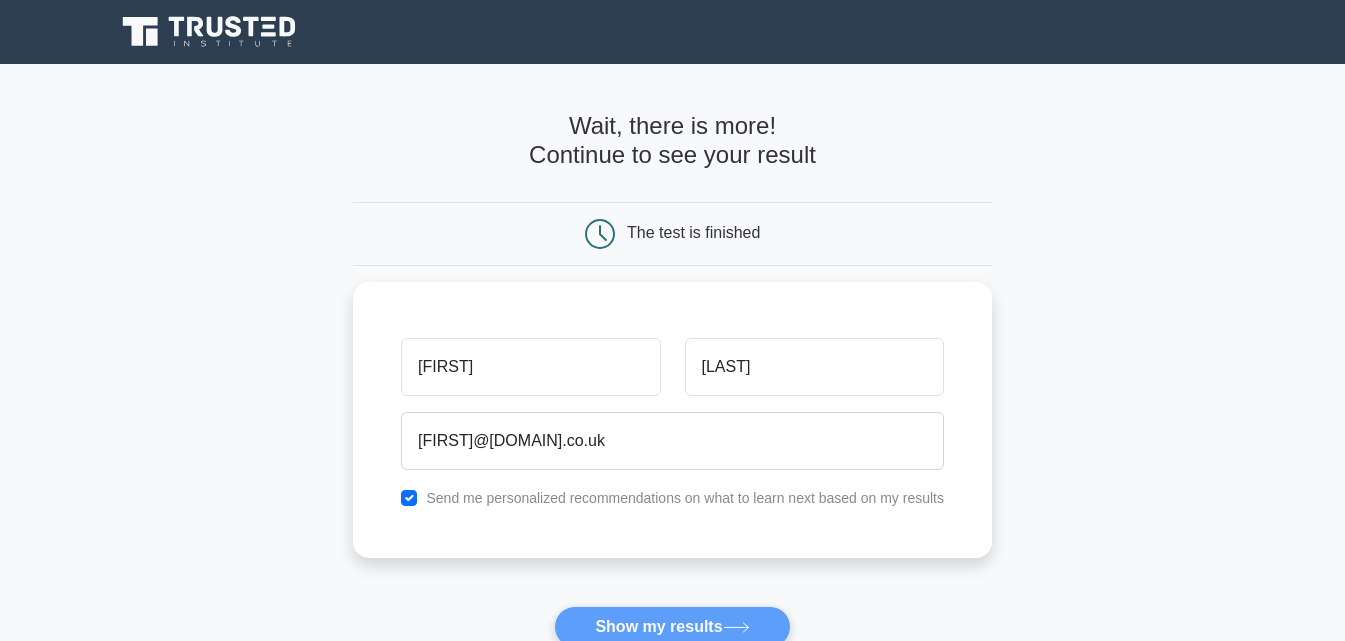 click on "Wait, there is more! Continue to see your result
The test is finished
Victor Kamau" at bounding box center [672, 424] 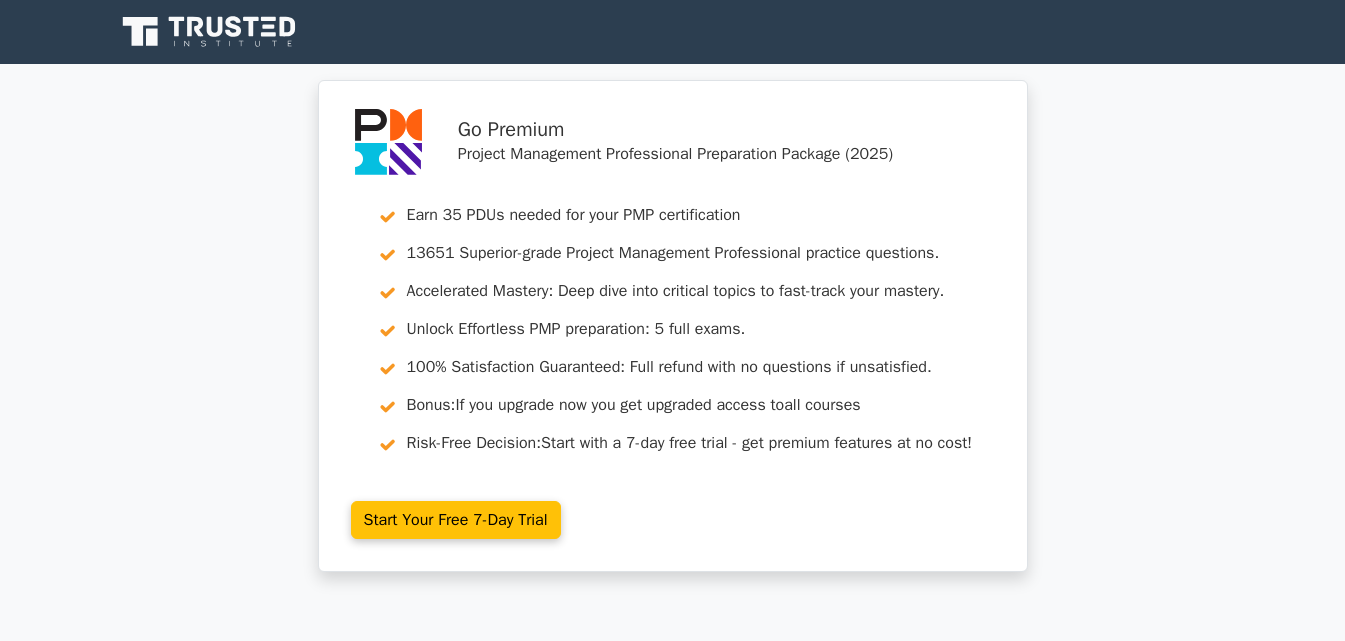 scroll, scrollTop: 0, scrollLeft: 0, axis: both 